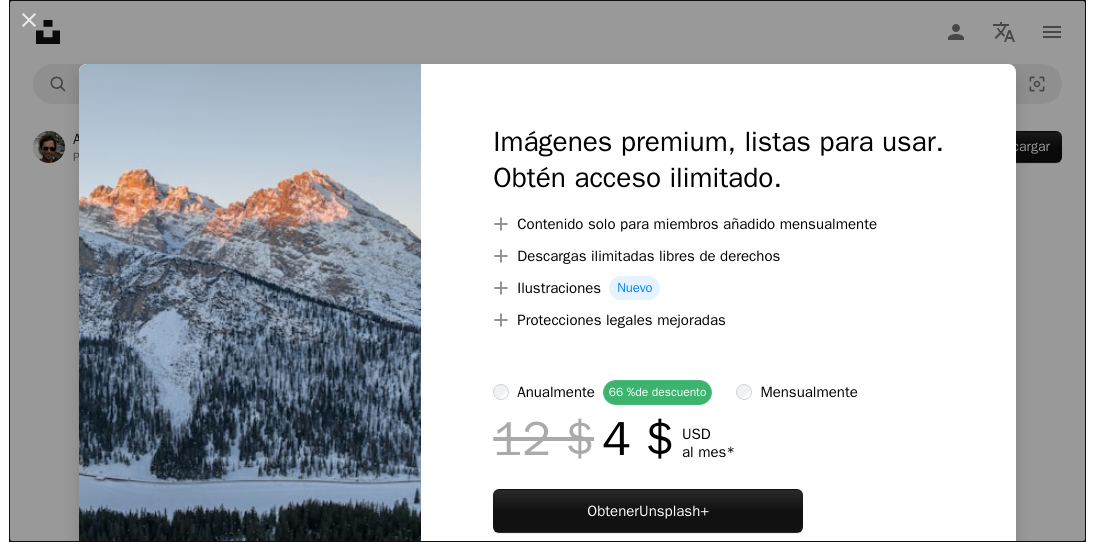 scroll, scrollTop: 188, scrollLeft: 0, axis: vertical 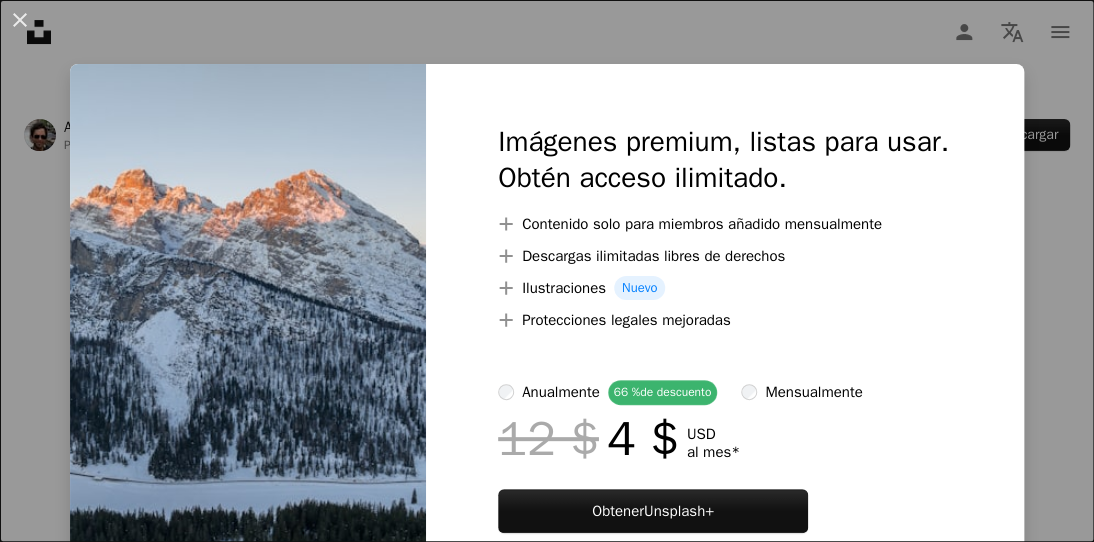 click on "An X shape Imágenes premium, listas para usar. Obtén acceso ilimitado. A plus sign Contenido solo para miembros añadido mensualmente A plus sign Descargas ilimitadas libres de derechos A plus sign Ilustraciones  Nuevo A plus sign Protecciones legales mejoradas anualmente 66 %  de descuento mensualmente 12 $   4 $ USD al mes * Obtener  Unsplash+ *Cuando se paga anualmente, se factura por adelantado  48 $ Más los impuestos aplicables. Se renueva automáticamente. Cancela cuando quieras." at bounding box center [547, 271] 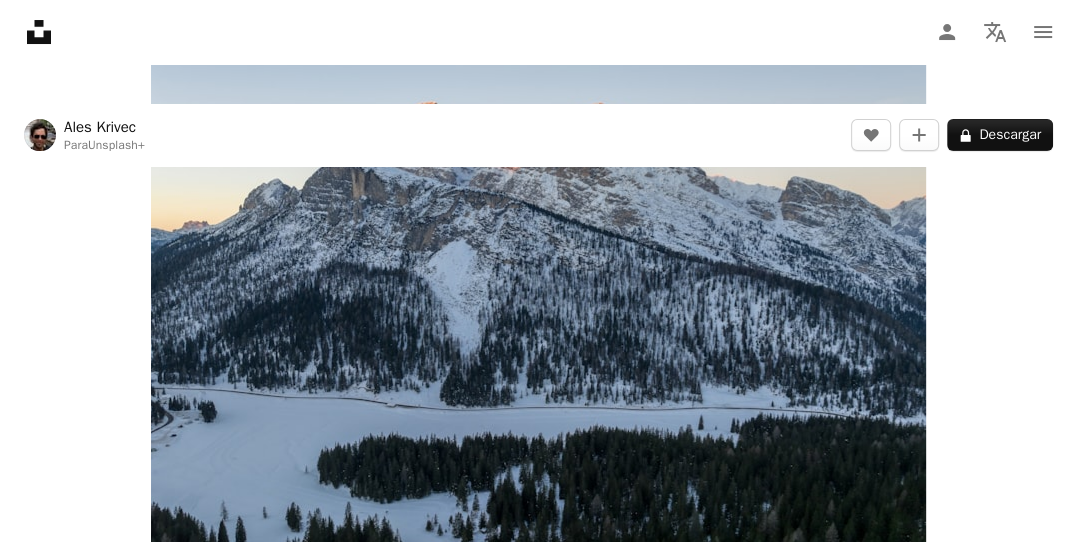click at bounding box center [538, 290] 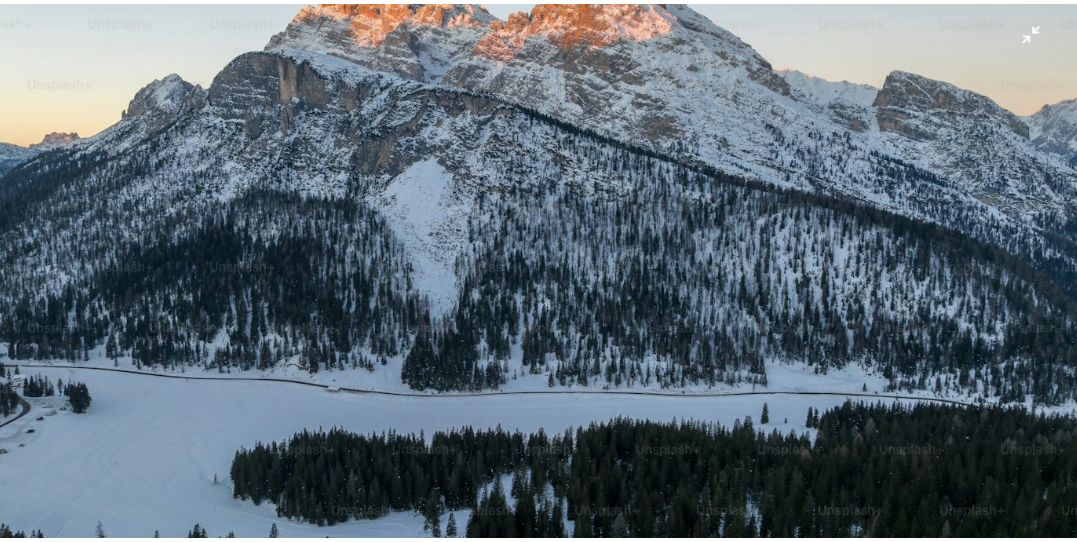 scroll, scrollTop: 101, scrollLeft: 0, axis: vertical 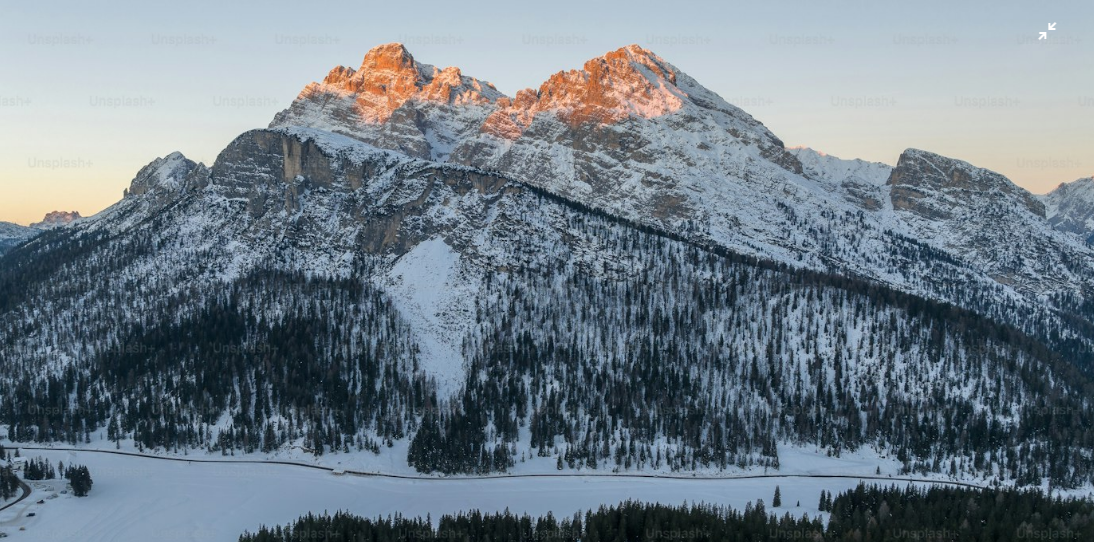 type 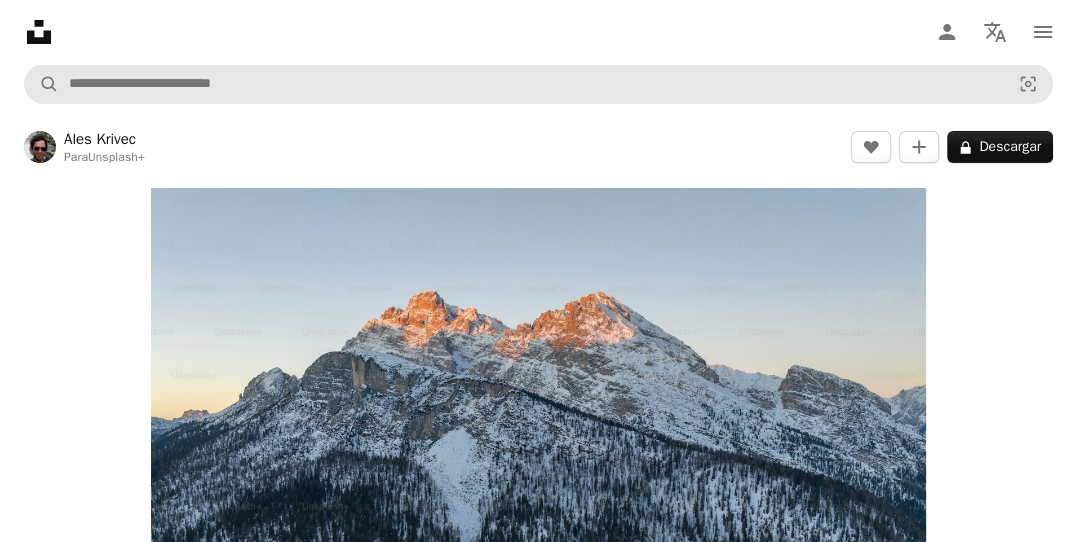 scroll, scrollTop: 0, scrollLeft: 0, axis: both 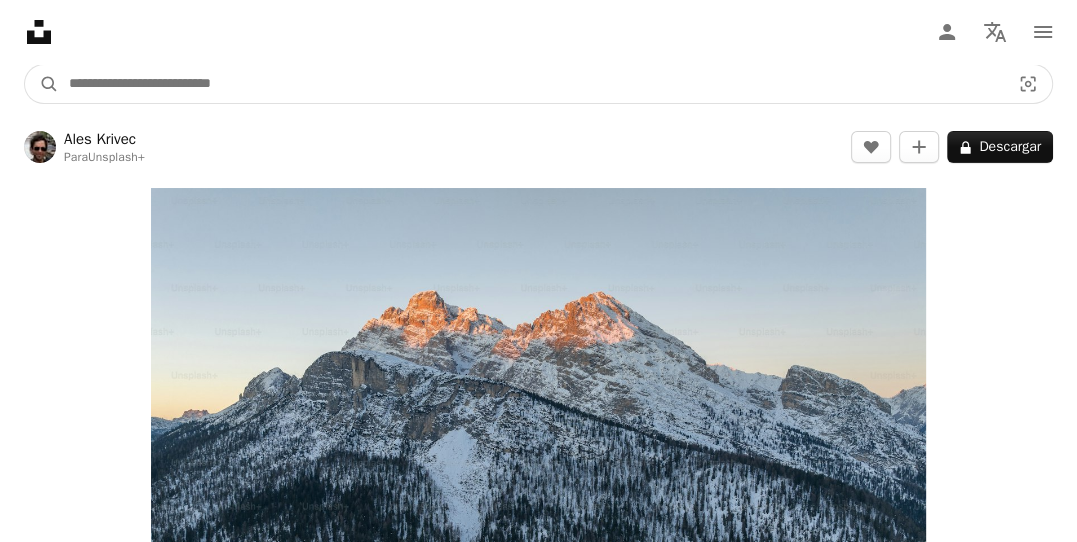 click at bounding box center (531, 84) 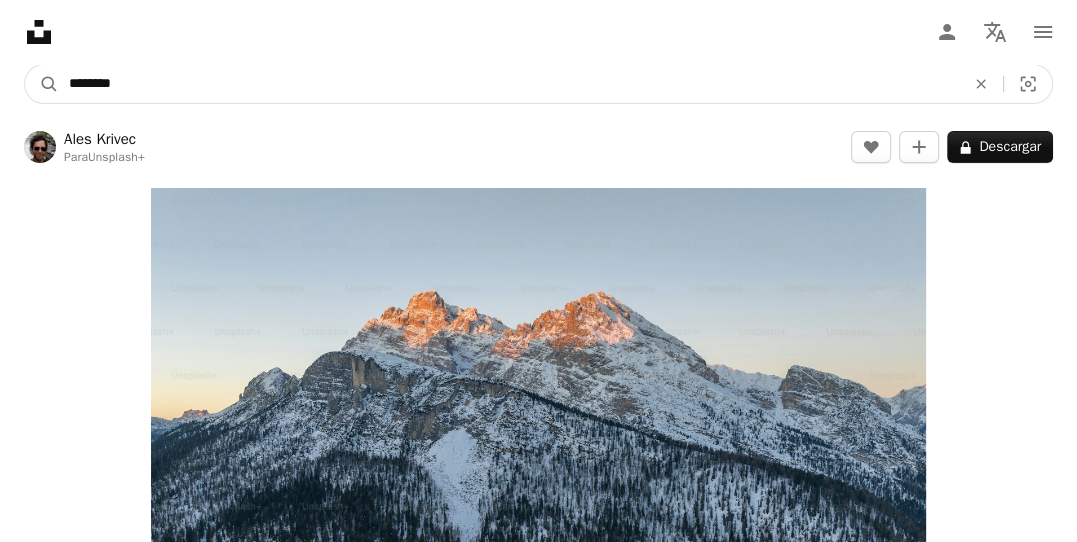 type on "********" 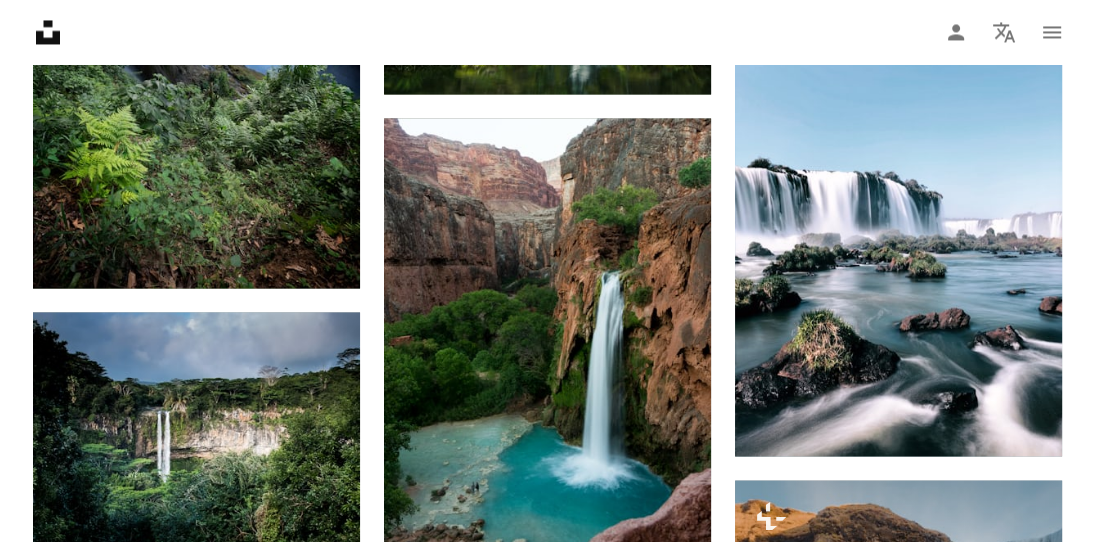 scroll, scrollTop: 2440, scrollLeft: 0, axis: vertical 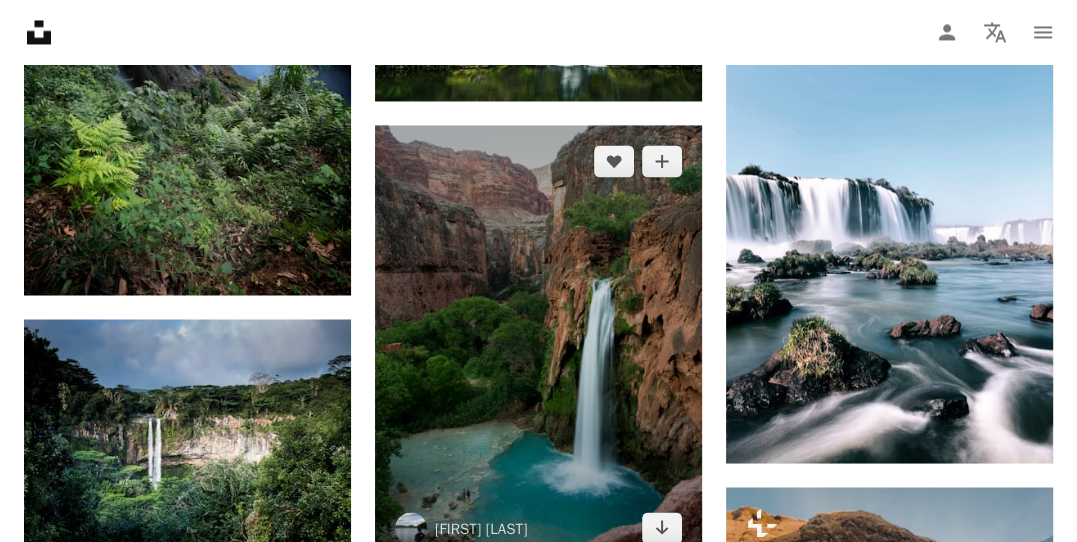 click at bounding box center [538, 344] 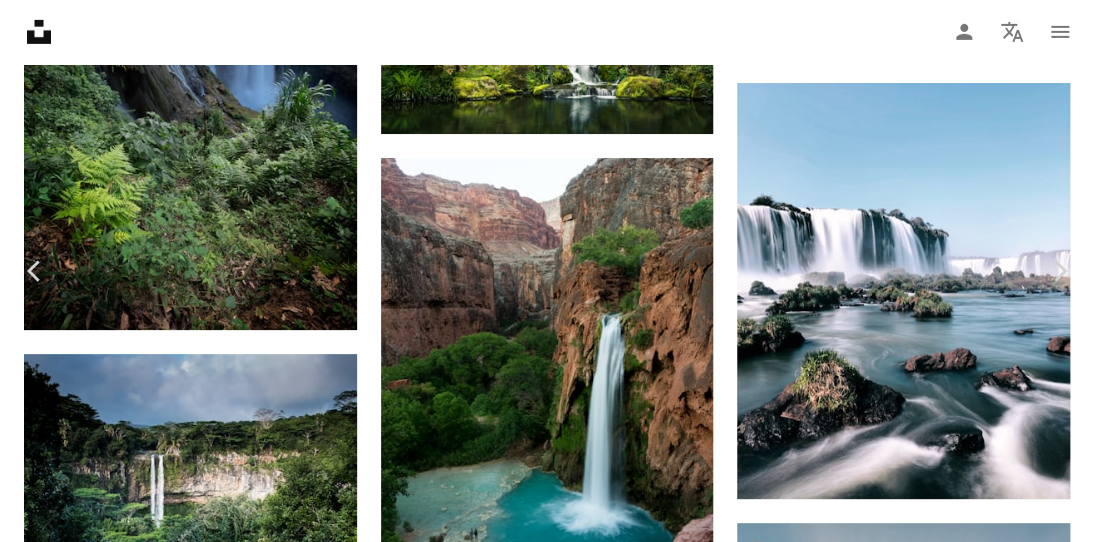 scroll, scrollTop: 0, scrollLeft: 0, axis: both 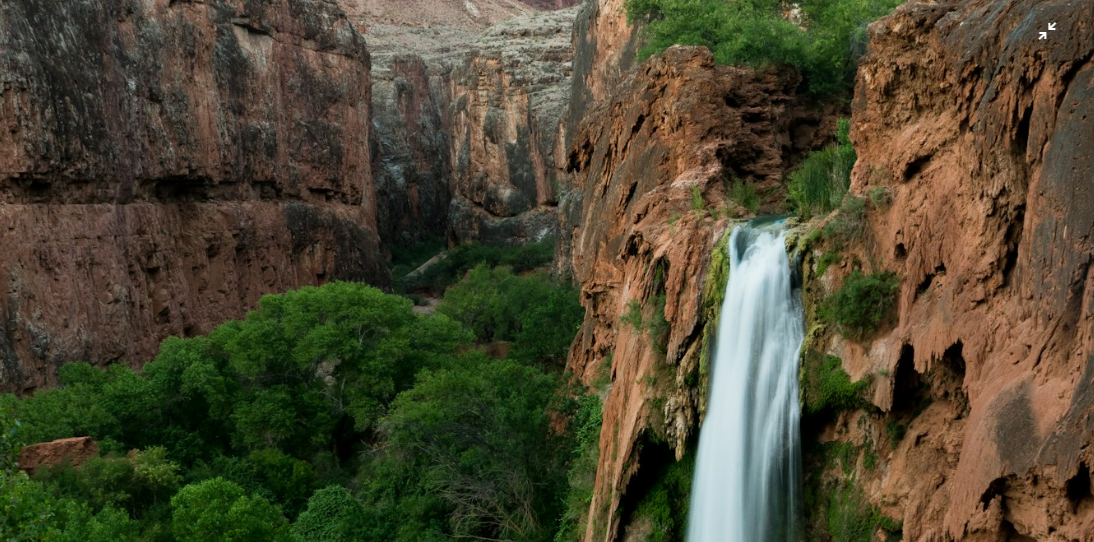 click at bounding box center [547, 444] 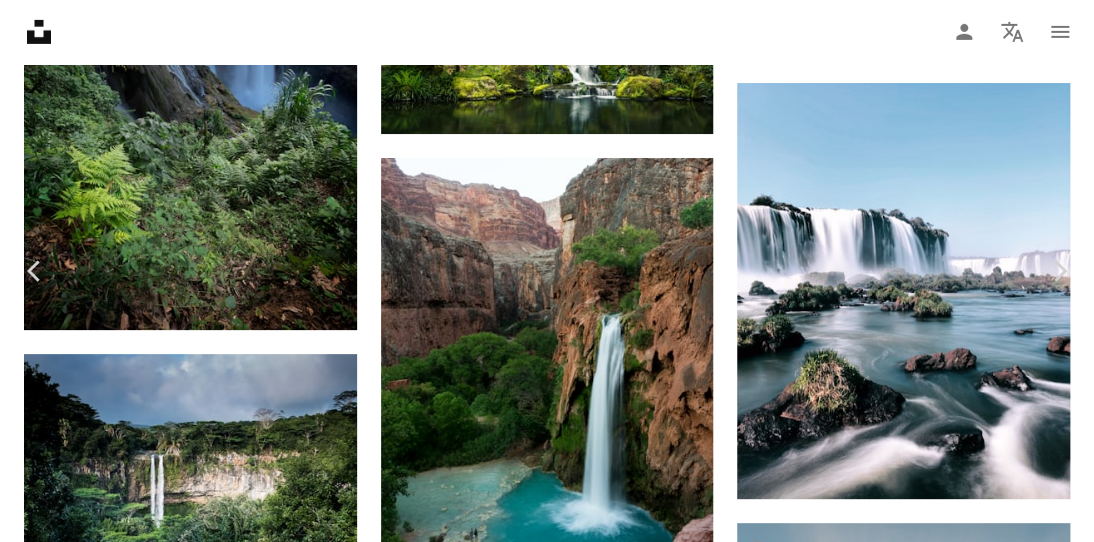 scroll, scrollTop: 88, scrollLeft: 0, axis: vertical 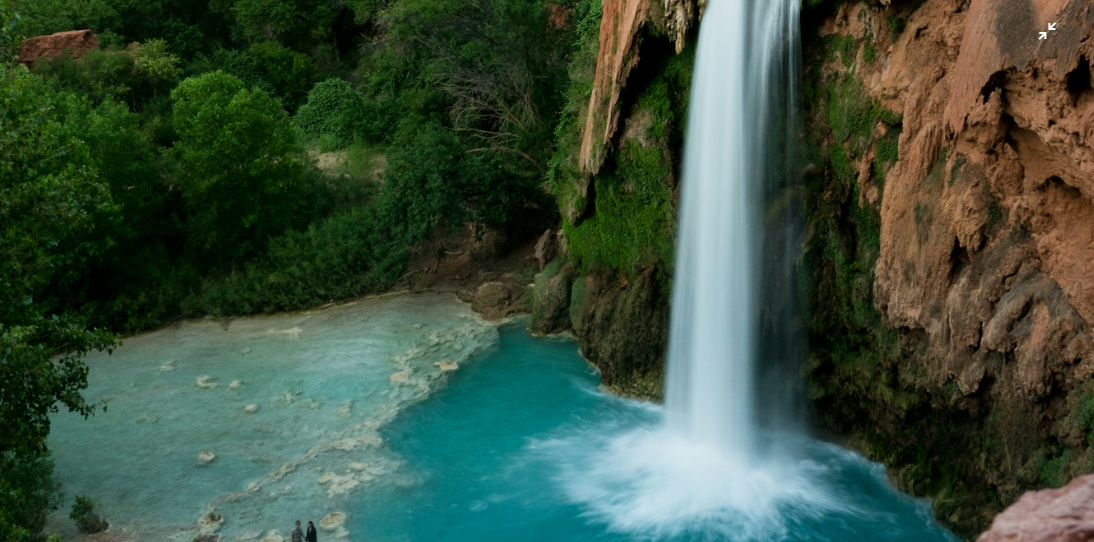 click at bounding box center (547, 37) 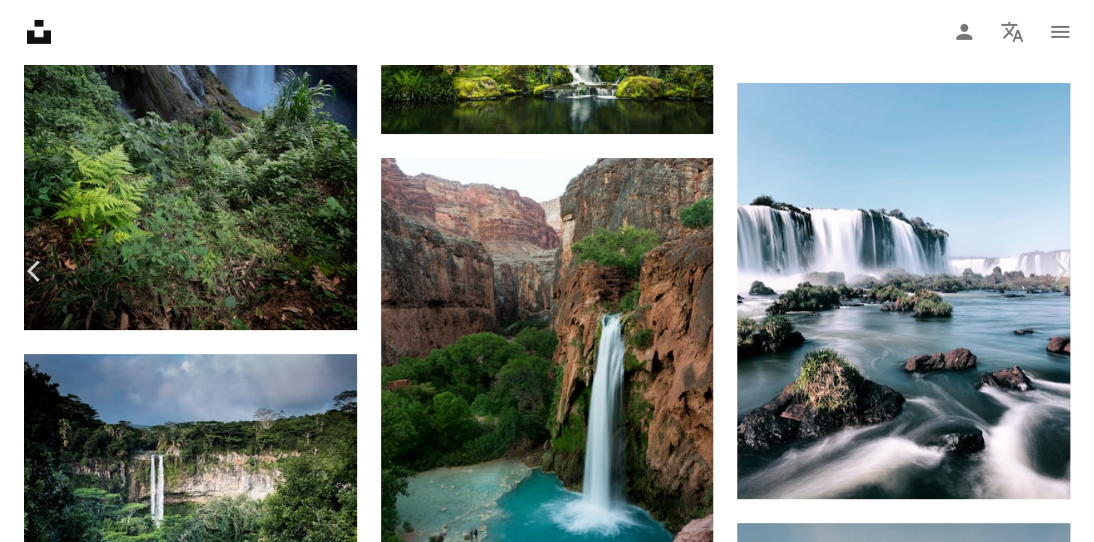 scroll, scrollTop: 250, scrollLeft: 0, axis: vertical 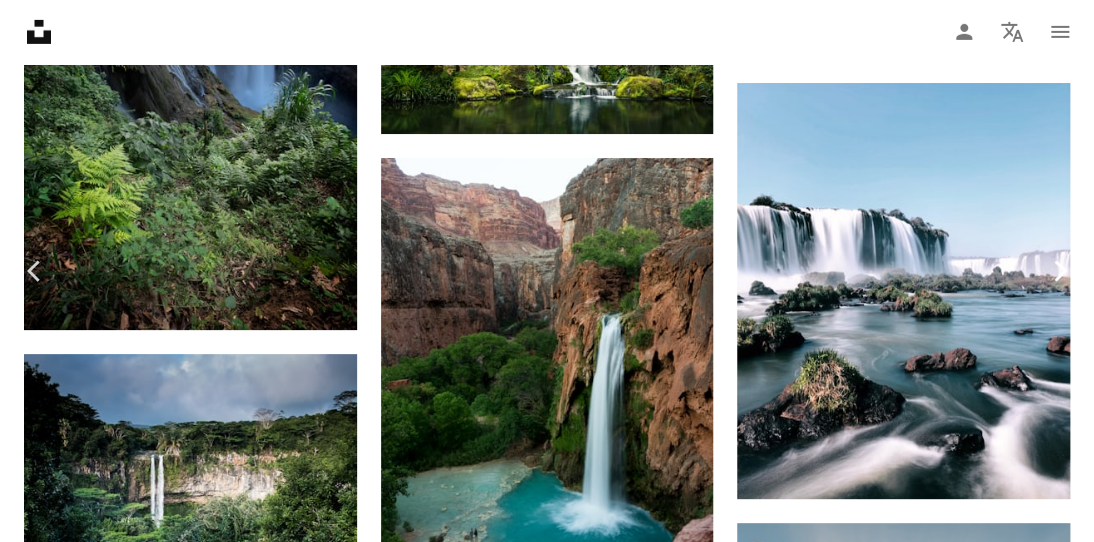 click on "Chevron right" 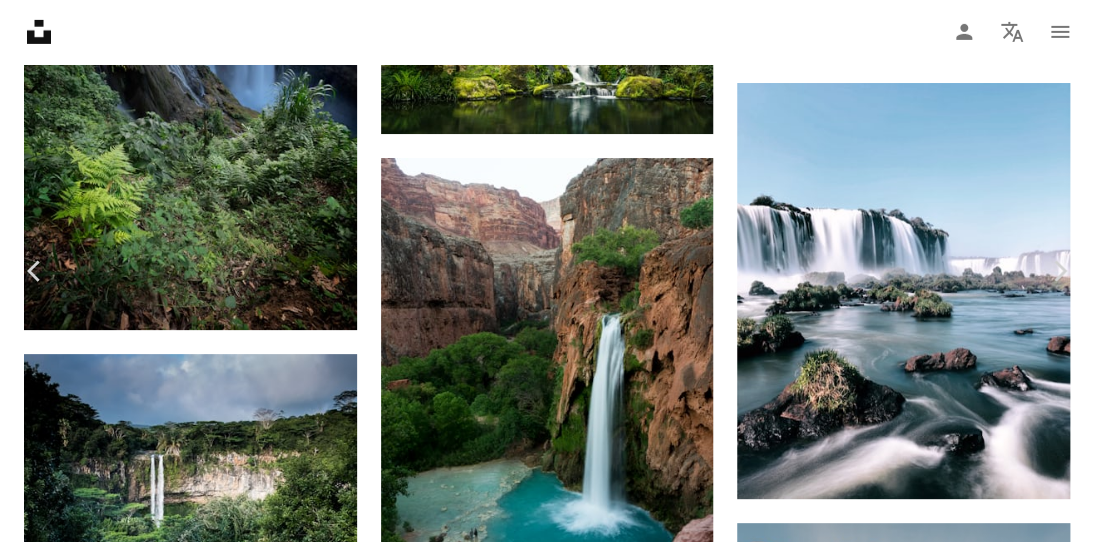 scroll, scrollTop: 0, scrollLeft: 0, axis: both 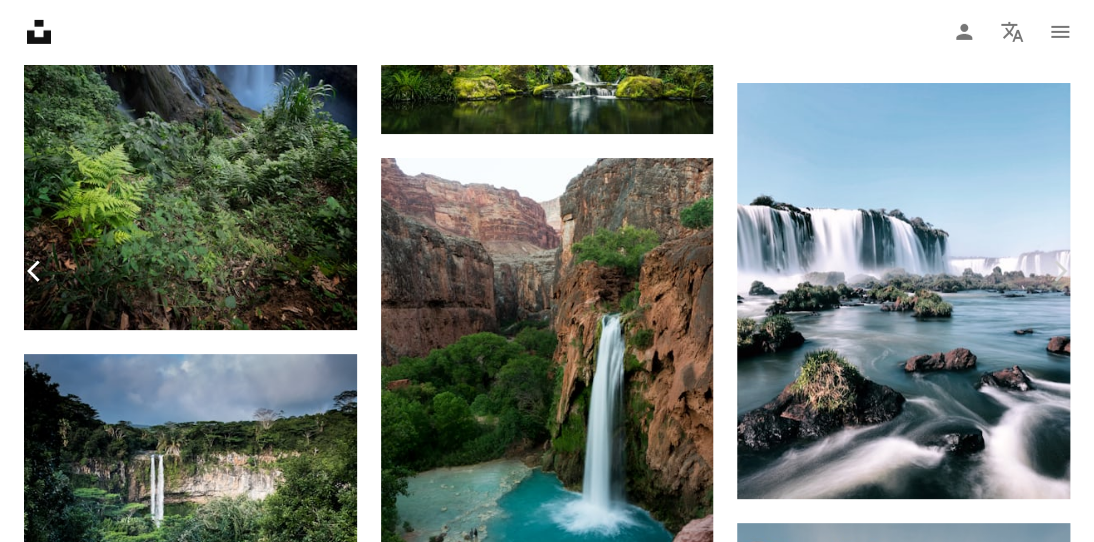 click on "Chevron left" 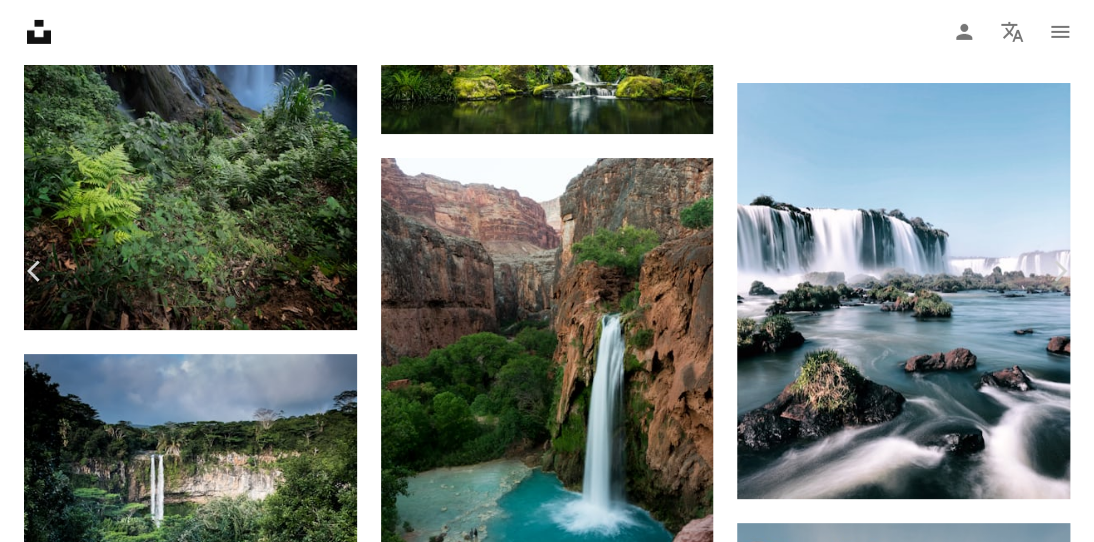 click 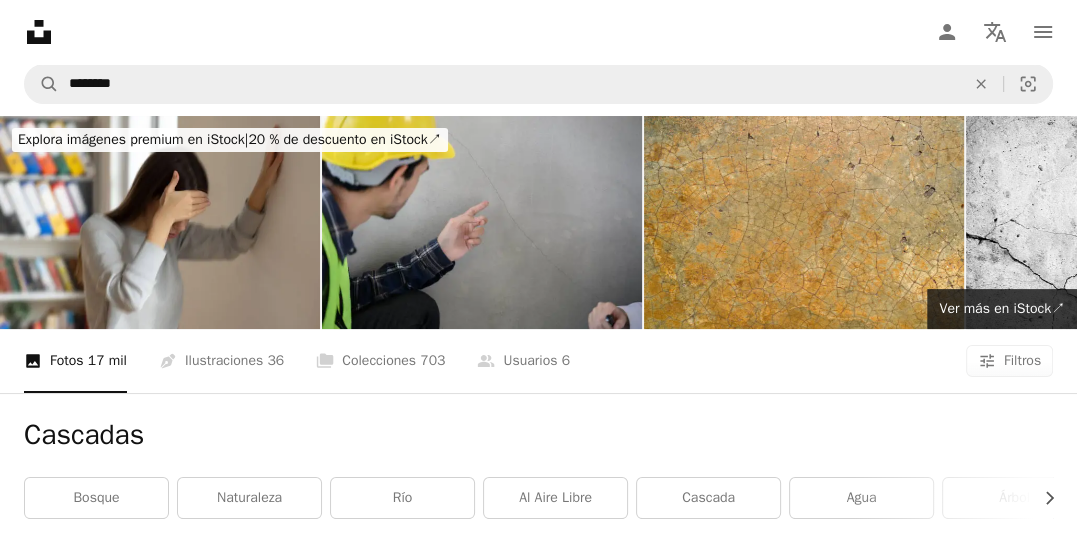 scroll, scrollTop: 0, scrollLeft: 0, axis: both 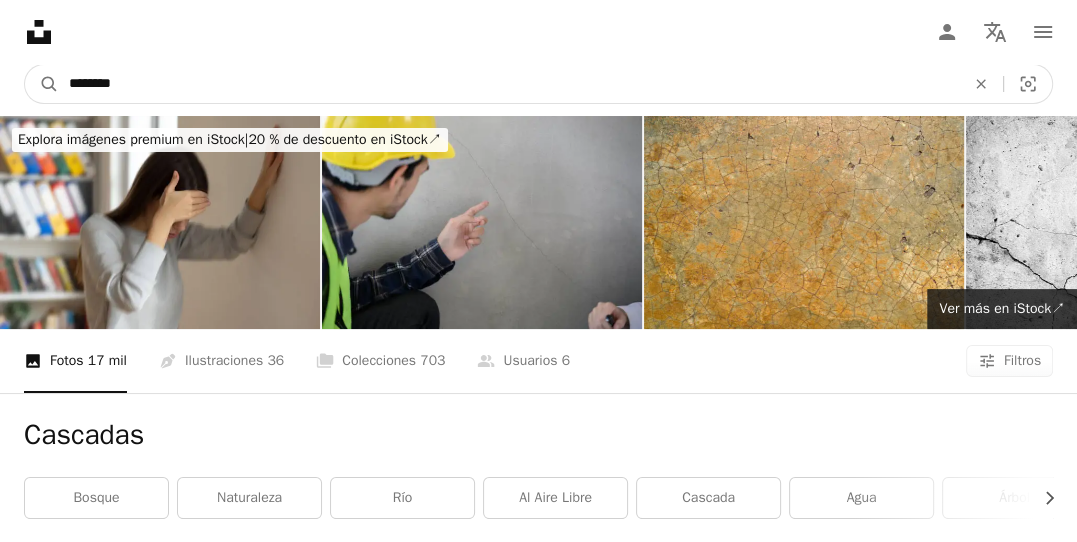 drag, startPoint x: 445, startPoint y: 80, endPoint x: 0, endPoint y: 84, distance: 445.01797 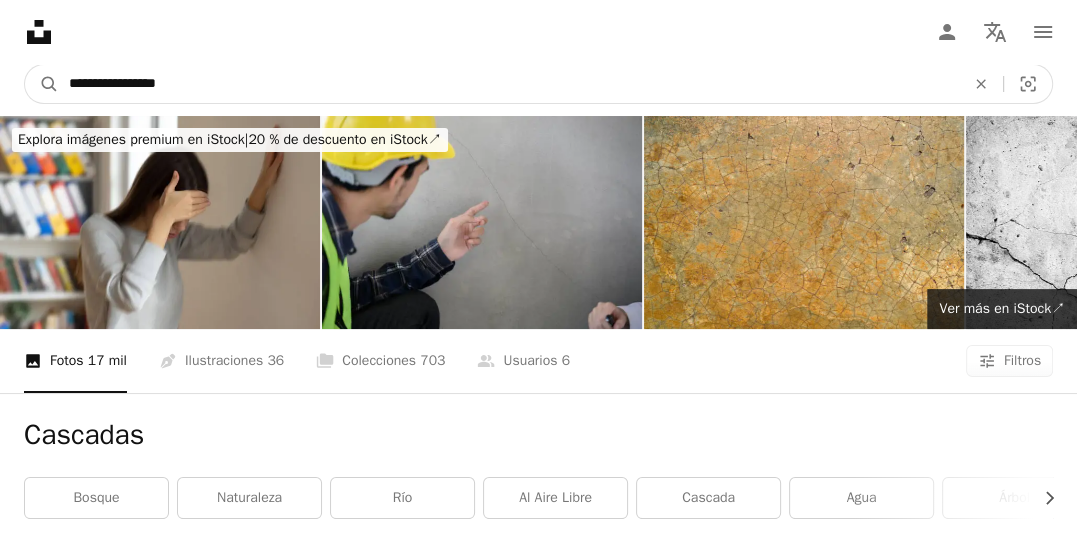 type on "**********" 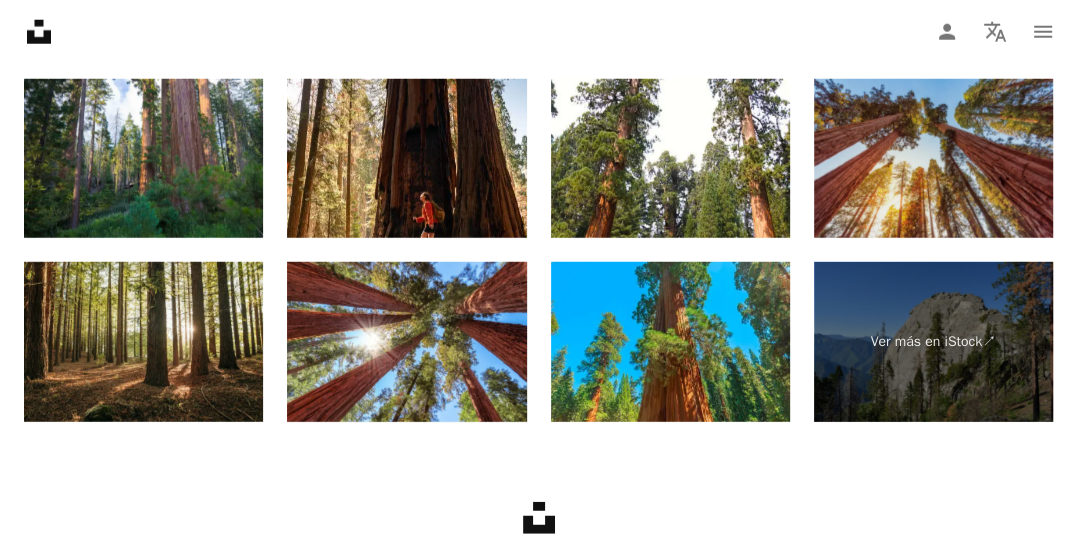 scroll, scrollTop: 3905, scrollLeft: 0, axis: vertical 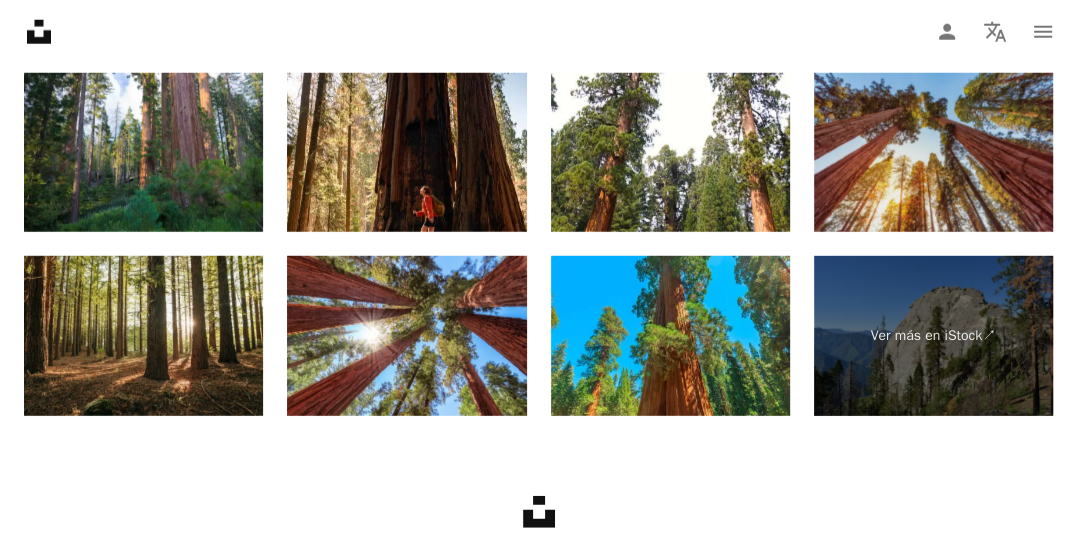 click at bounding box center [933, 153] 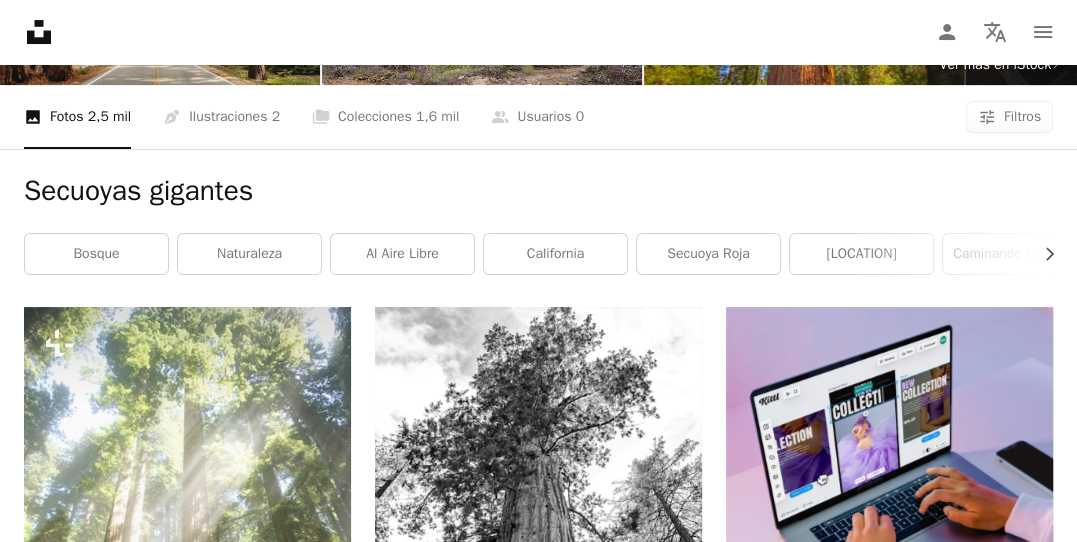 scroll, scrollTop: 244, scrollLeft: 0, axis: vertical 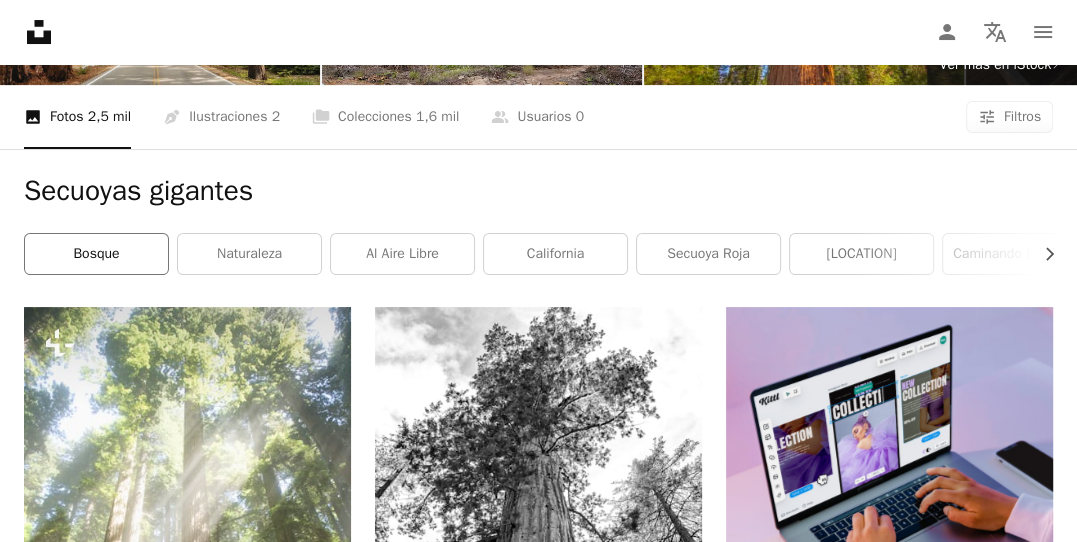 click on "bosque" at bounding box center [96, 254] 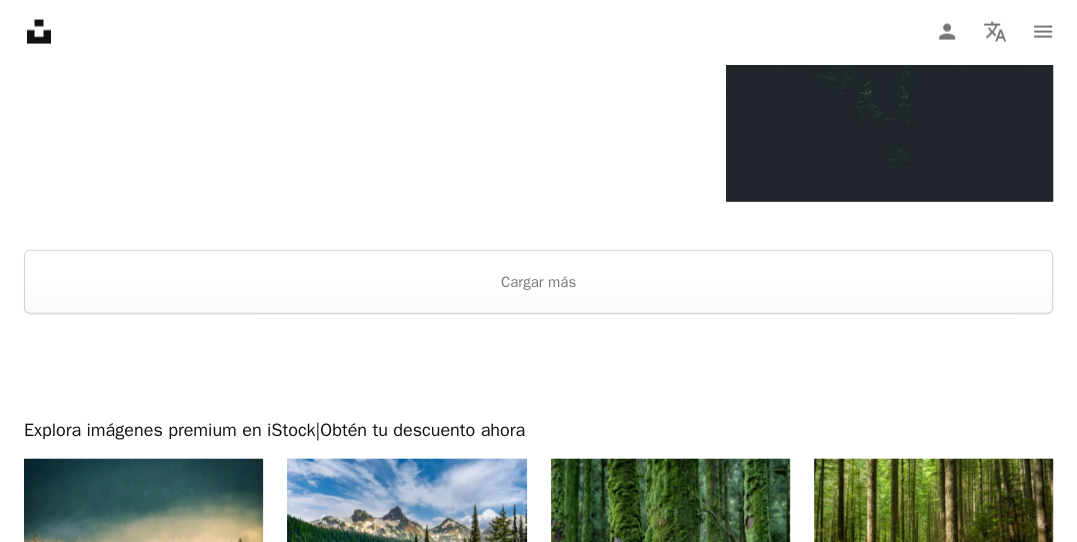 scroll, scrollTop: 3132, scrollLeft: 0, axis: vertical 